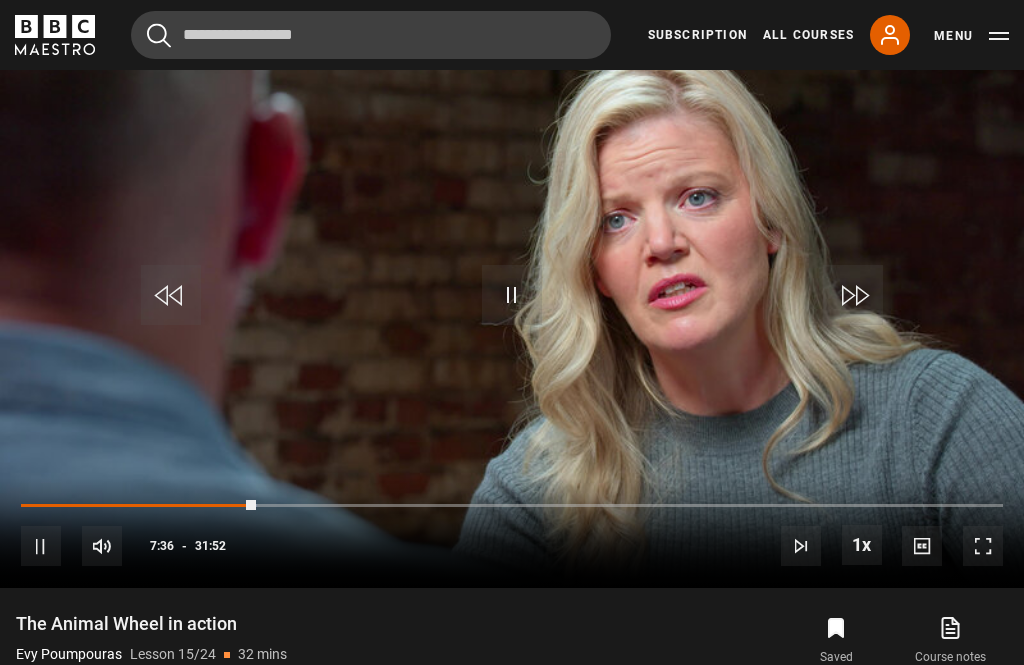 scroll, scrollTop: 0, scrollLeft: 0, axis: both 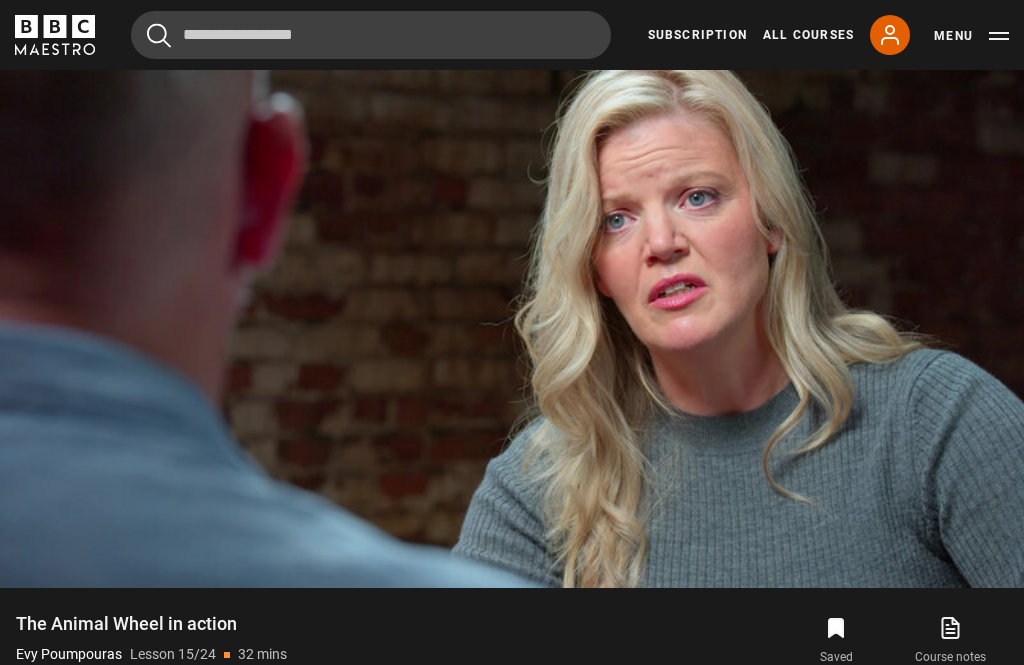 click on "Video Player is loading. Play Lesson The Animal Wheel in action 10s Skip Back 10 seconds Pause 10s Skip Forward 10 seconds Loaded :  29.80% Pause Mute Current Time  8:43 - Duration  31:52
Evy Poumpouras
Lesson 15
The Animal Wheel in action
1x Playback Rate 2x 1.5x 1x , selected 0.5x Captions captions off , selected English  Captions This is a modal window.
Lesson Completed
Up next
Part three: influence
Cancel
Do you want to save this lesson?
You saved this lesson" at bounding box center [512, 300] 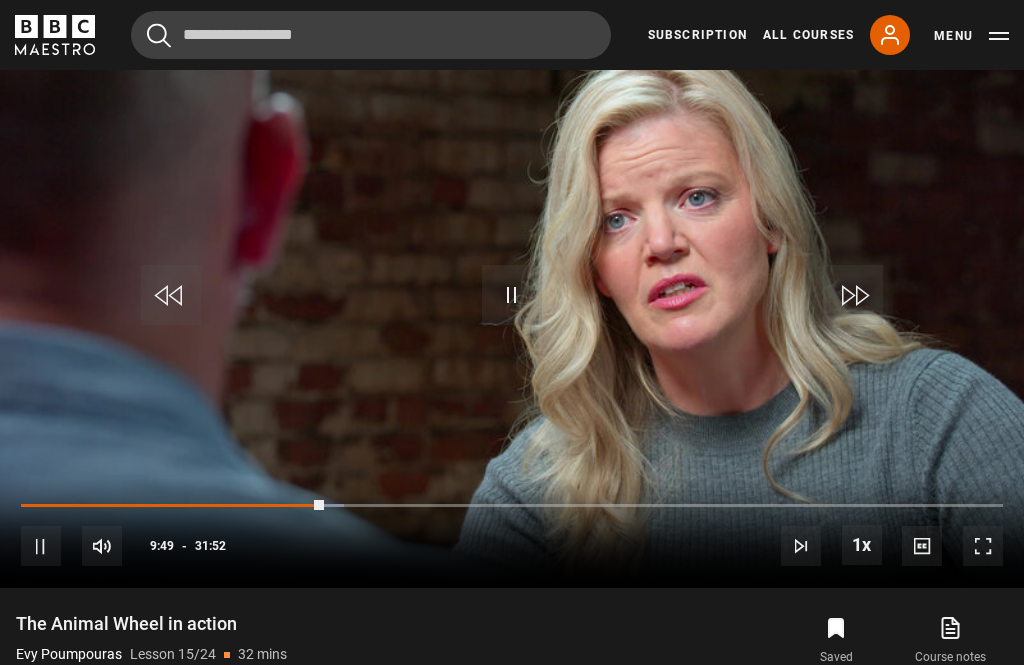 click at bounding box center [172, 506] 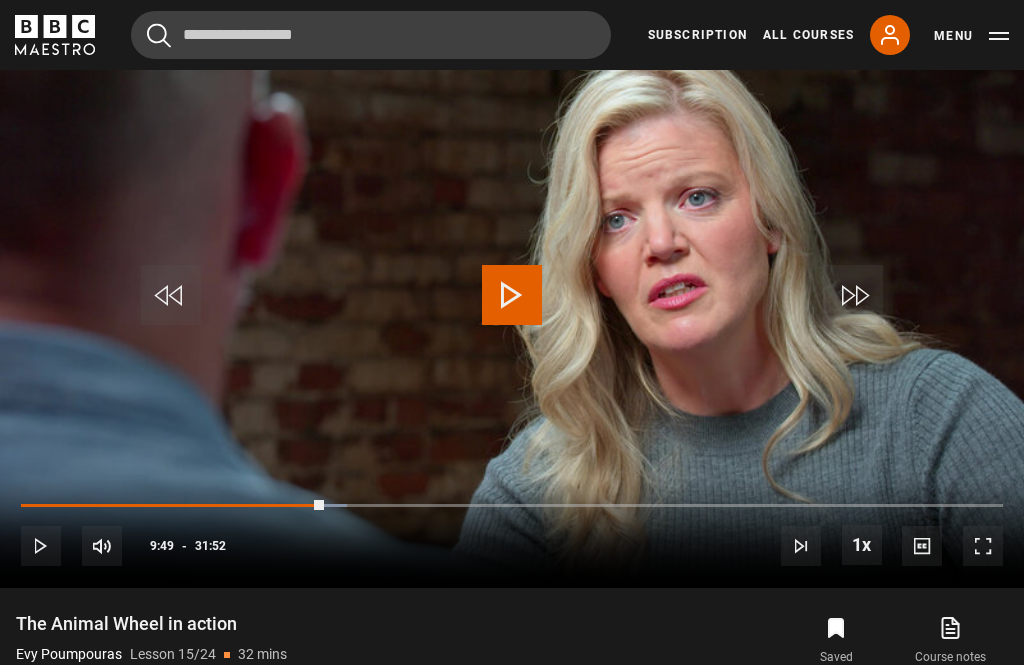 click on "10s Skip Back 10 seconds Play 10s Skip Forward 10 seconds Loaded :  33.21% Play Mute Current Time  9:49 - Duration  31:52
Evy Poumpouras
Lesson 15
The Animal Wheel in action
1x Playback Rate 2x 1.5x 1x , selected 0.5x Captions captions off , selected English  Captions" at bounding box center (512, 533) 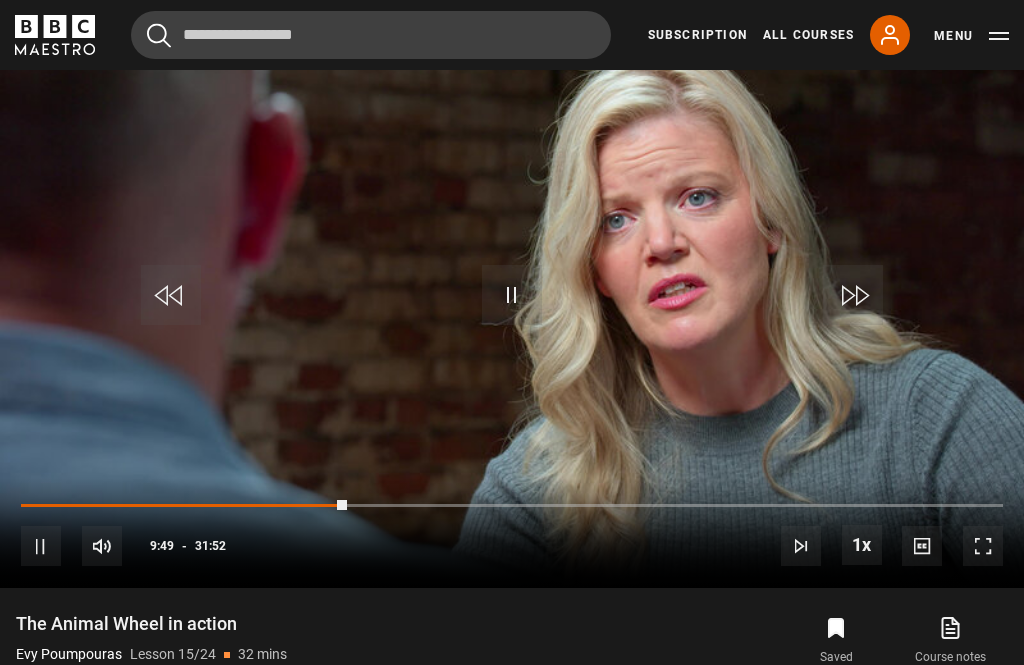 click at bounding box center (184, 506) 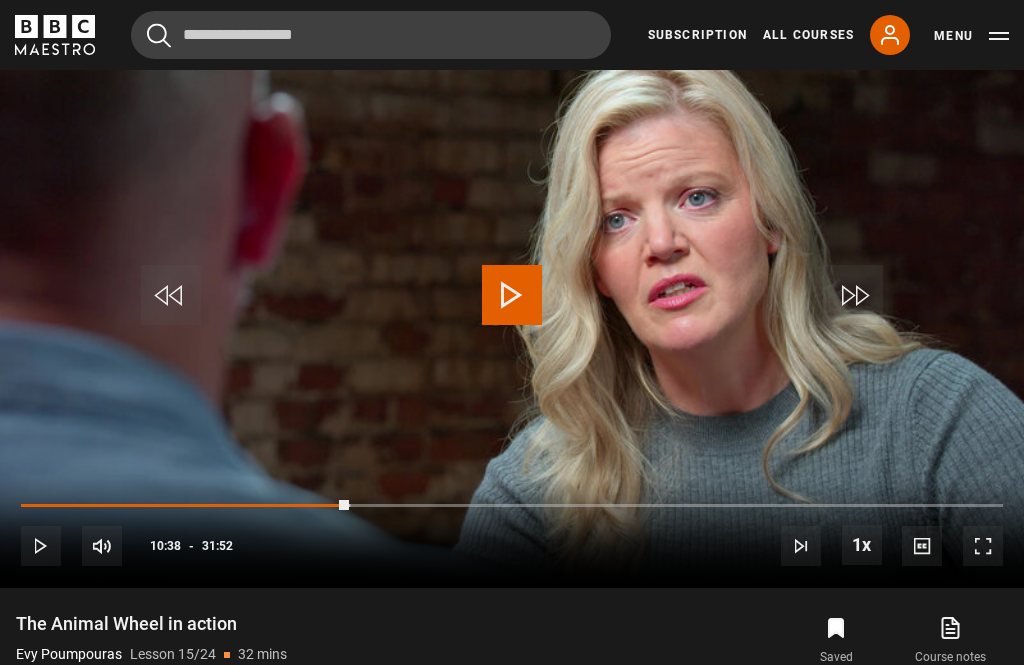 click at bounding box center (185, 506) 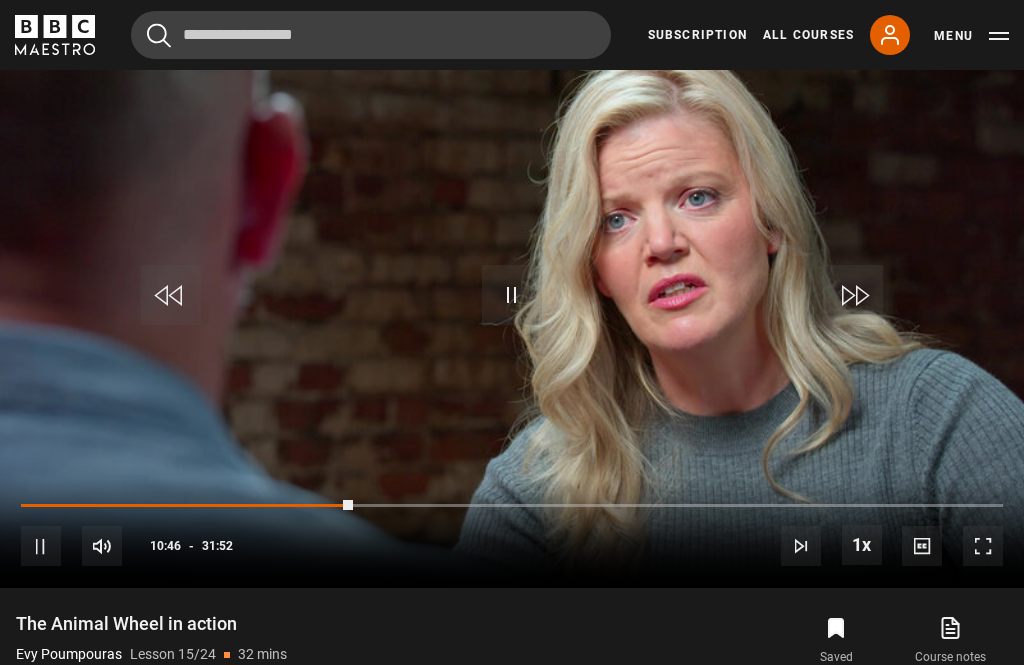 scroll, scrollTop: 1073, scrollLeft: 0, axis: vertical 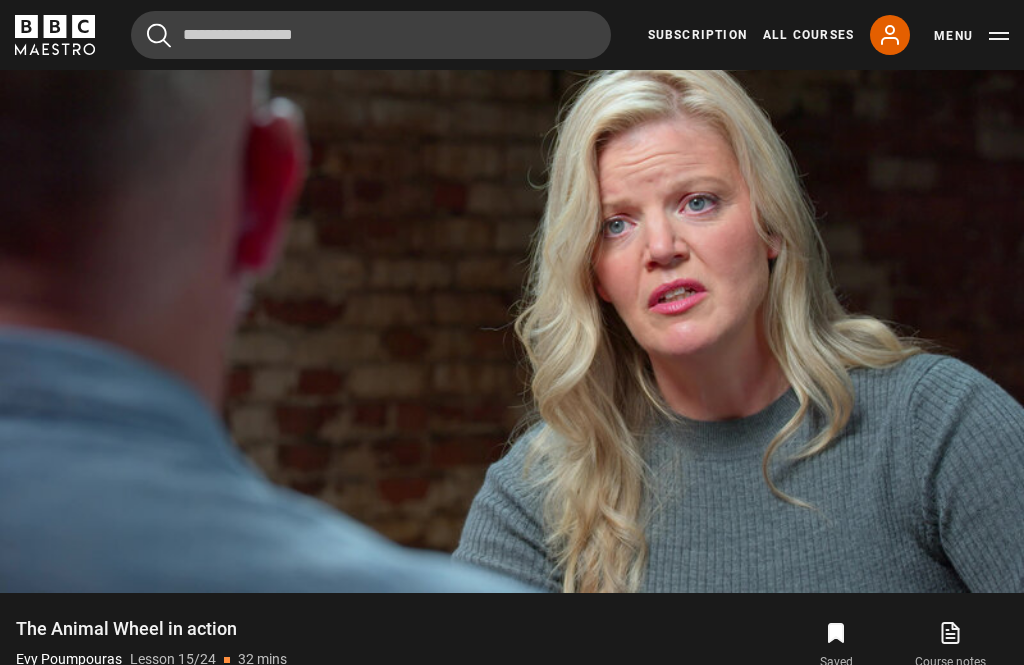 click on "Video Player is loading. Play Lesson The Animal Wheel in action 10s Skip Back 10 seconds Pause 10s Skip Forward 10 seconds Loaded :  29.61% Pause Mute Current Time  9:13 - Duration  31:52
Evy Poumpouras
Lesson 15
The Animal Wheel in action
1x Playback Rate 2x 1.5x 1x , selected 0.5x Captions captions off , selected English  Captions This is a modal window.
Lesson Completed
Up next
Part three: influence
Cancel
Do you want to save this lesson?
You saved this lesson" at bounding box center [512, 305] 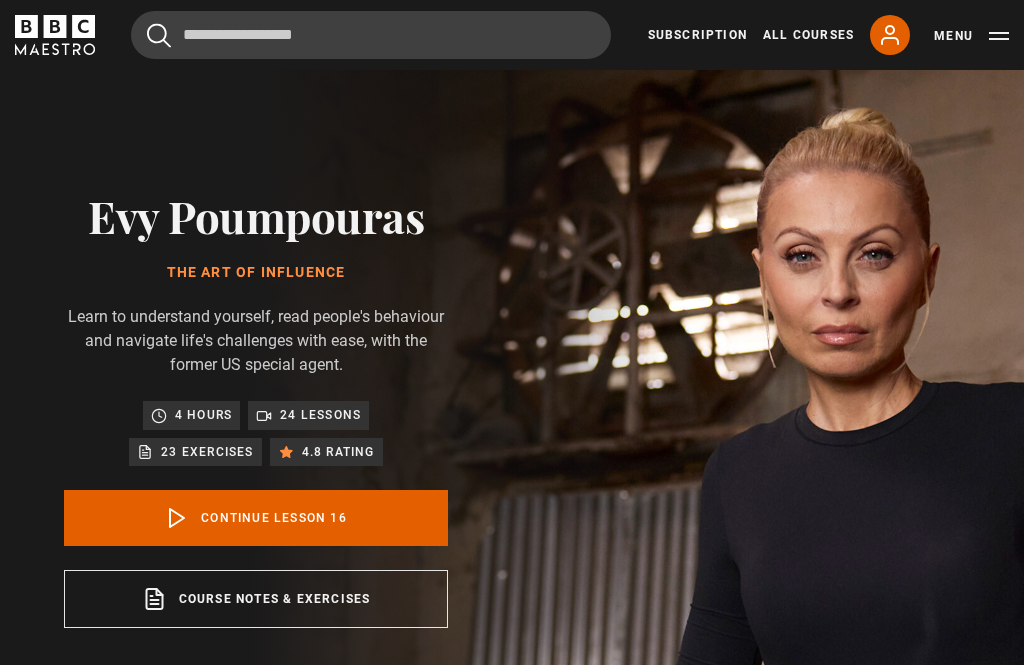 scroll, scrollTop: 0, scrollLeft: 0, axis: both 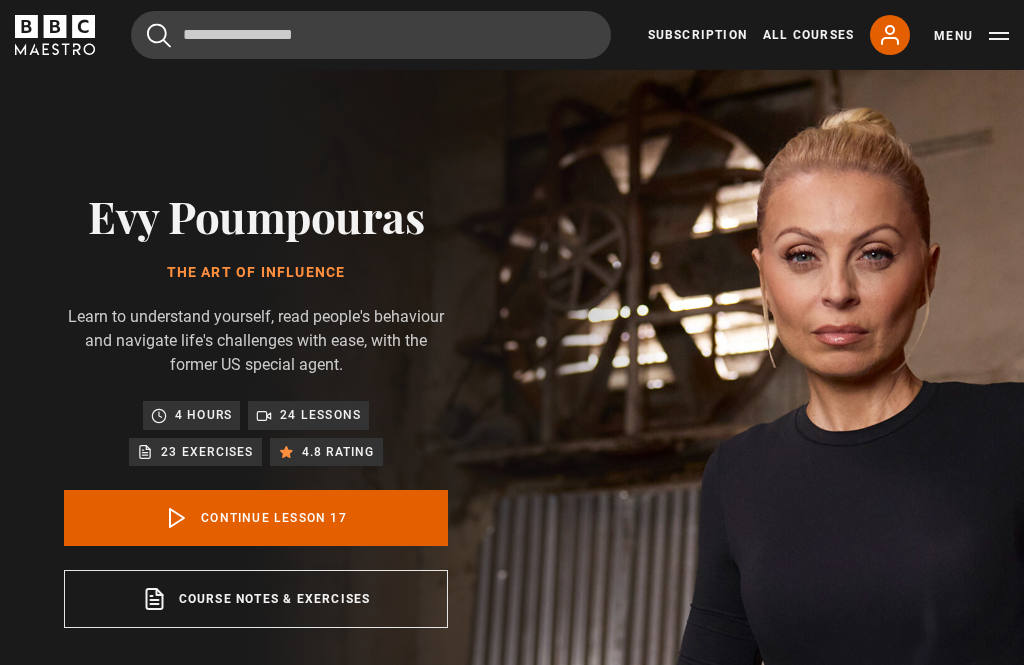 click on "Continue lesson 17" at bounding box center (256, 518) 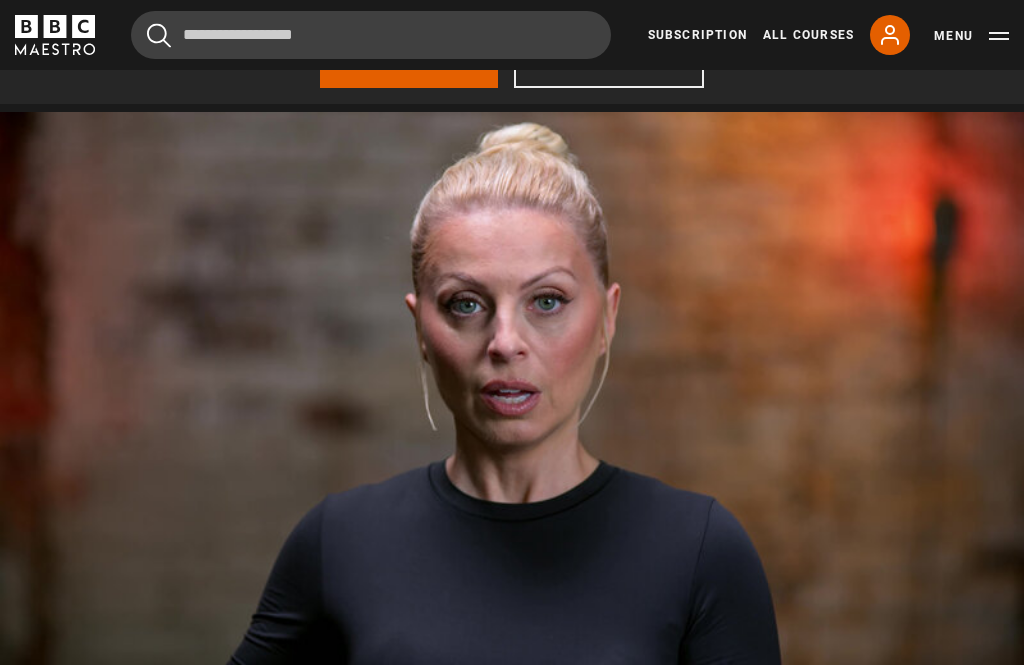 scroll, scrollTop: 981, scrollLeft: 0, axis: vertical 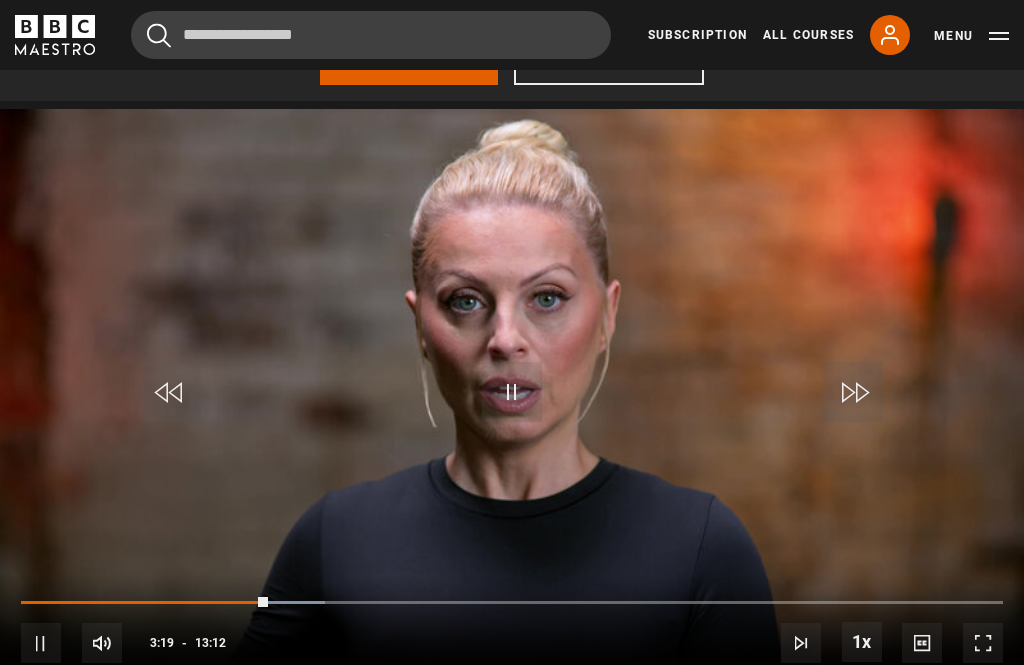 click on "Video Player is loading. Play Lesson Be like water 10s Skip Back 10 seconds Pause 10s Skip Forward 10 seconds Loaded :  30.93% Pause Mute Current Time  3:19 - Duration  13:12
Evy Poumpouras
Lesson 17
Be like water
1x Playback Rate 2x 1.5x 1x , selected 0.5x Captions captions off , selected English  Captions This is a modal window.
Lesson Completed
Up next
Empathy
Cancel
Do you want to save this lesson?
Save lesson
Rewatch" at bounding box center [512, 397] 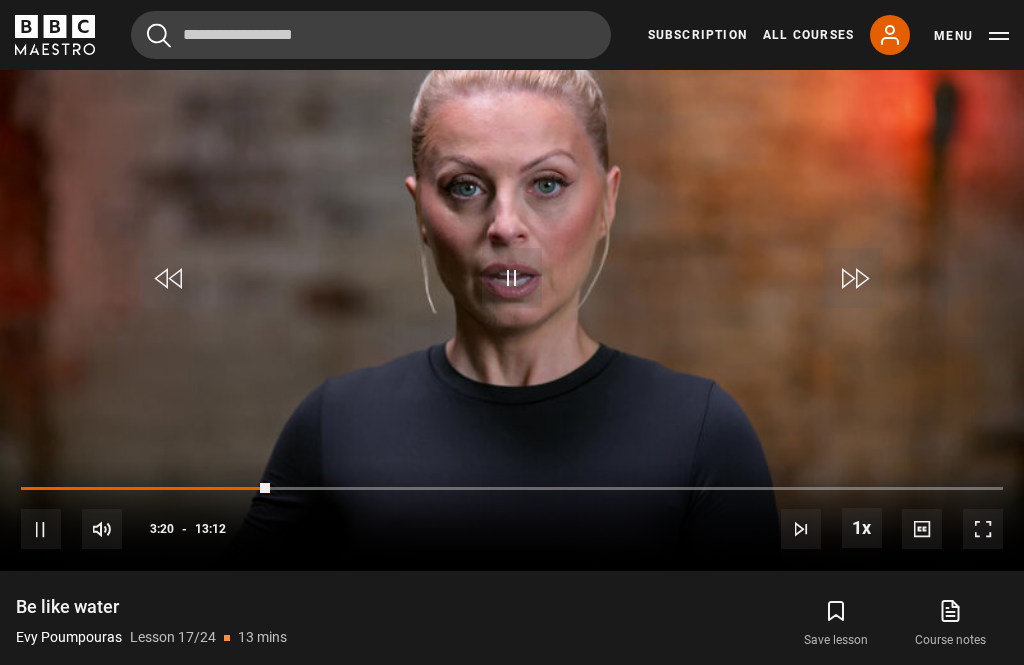 scroll, scrollTop: 1093, scrollLeft: 0, axis: vertical 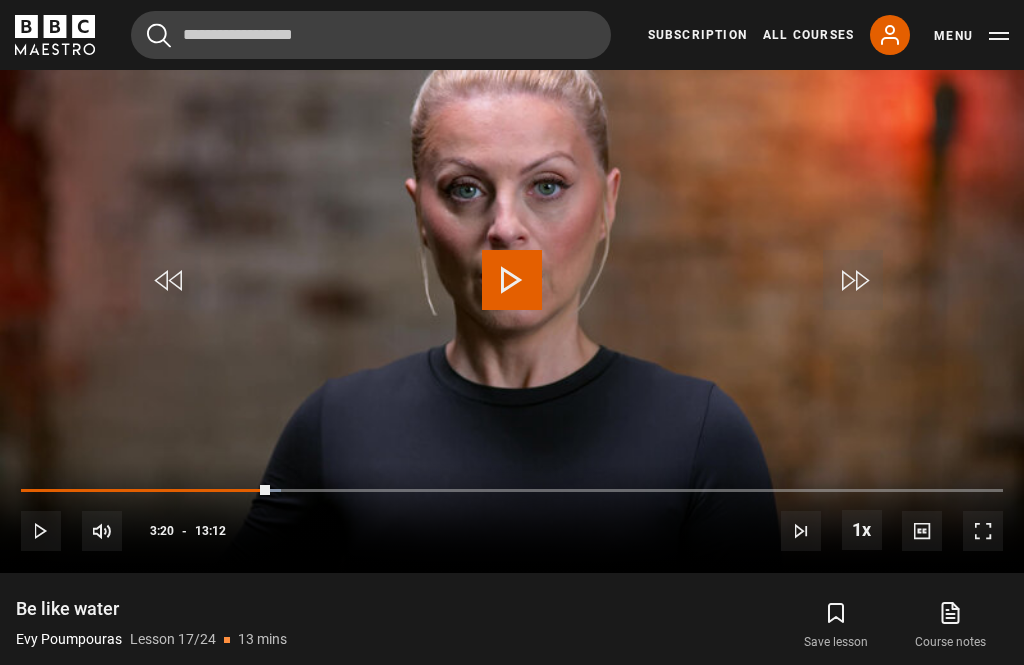 click on "Video Player is loading. Play Lesson Be like water 10s Skip Back 10 seconds Play 10s Skip Forward 10 seconds Loaded :  26.48% Play Mute Current Time  3:20 - Duration  13:12
Evy Poumpouras
Lesson 17
Be like water
1x Playback Rate 2x 1.5x 1x , selected 0.5x Captions captions off , selected English  Captions This is a modal window.
Lesson Completed
Up next
Empathy
Cancel
Do you want to save this lesson?
Save lesson
Rewatch" at bounding box center (512, 285) 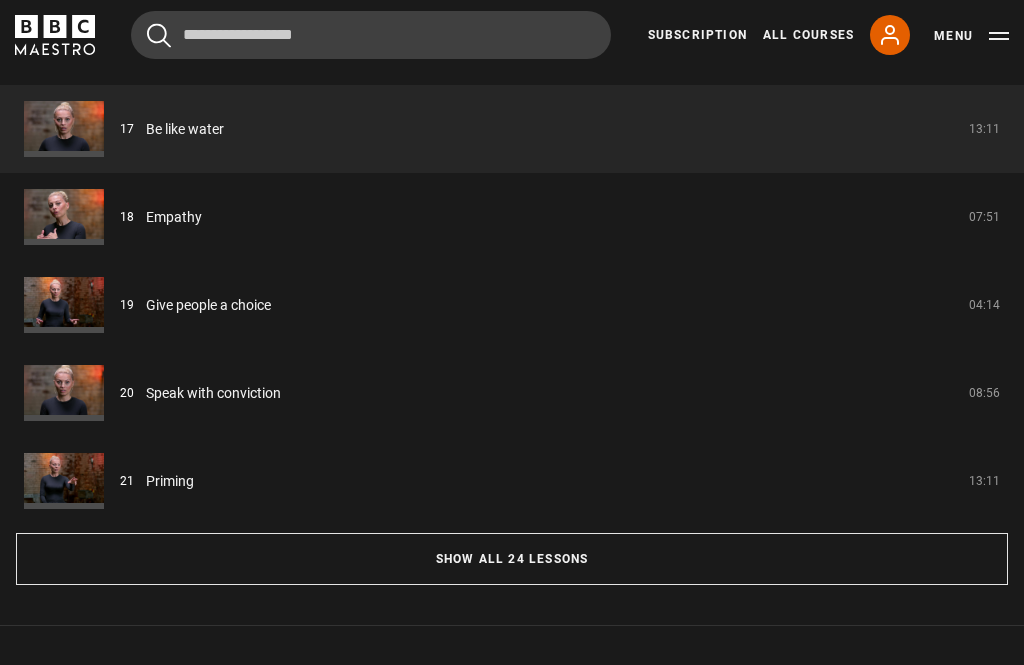 scroll, scrollTop: 1794, scrollLeft: 0, axis: vertical 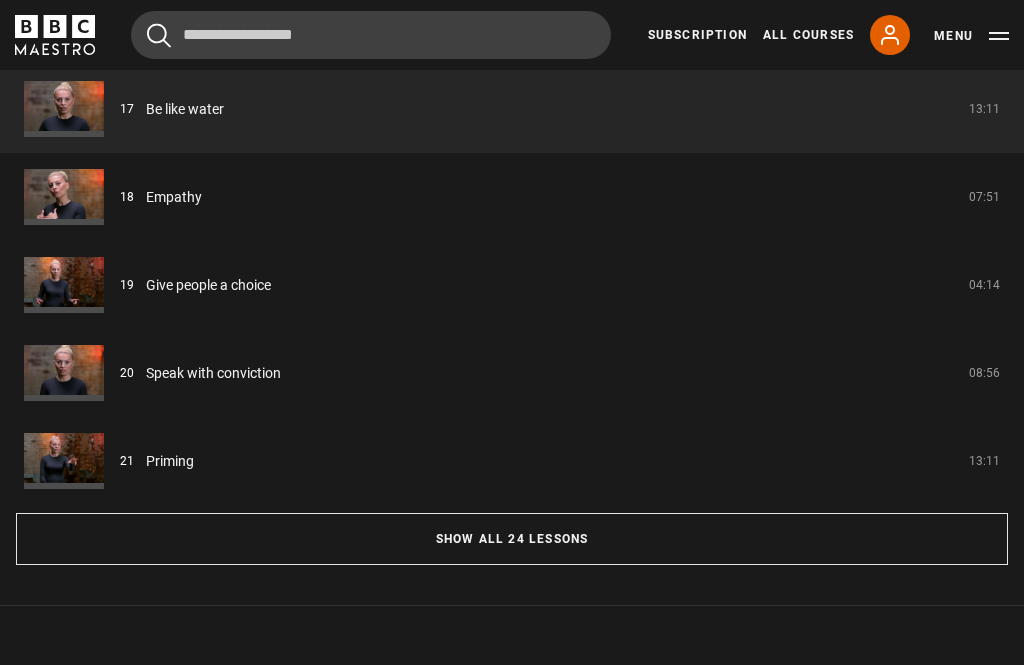 click on "Show all 24 lessons" at bounding box center (512, 539) 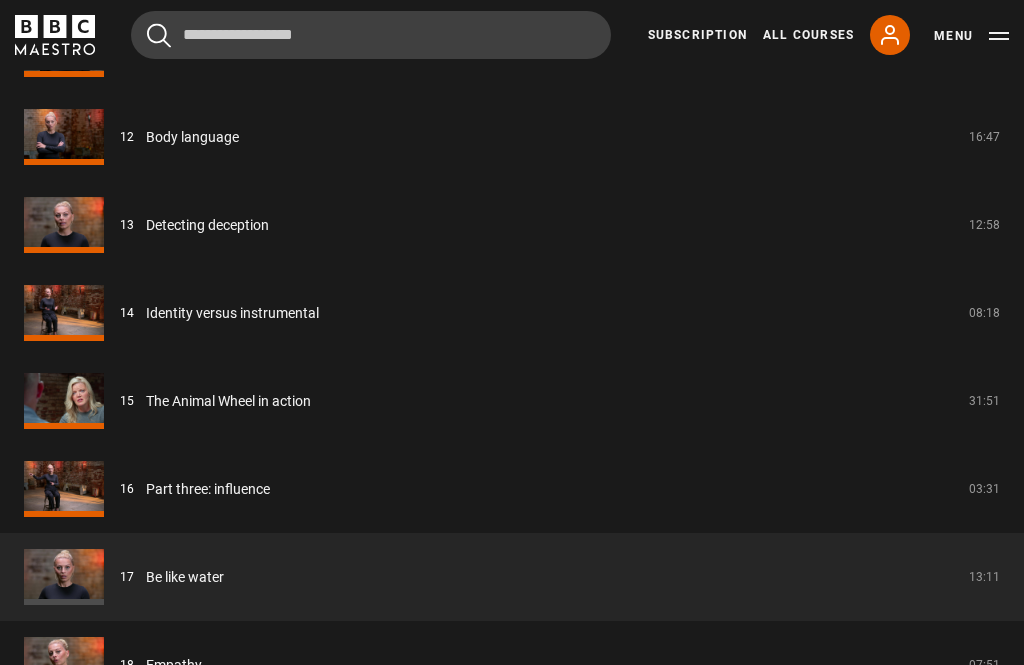 scroll, scrollTop: 2824, scrollLeft: 0, axis: vertical 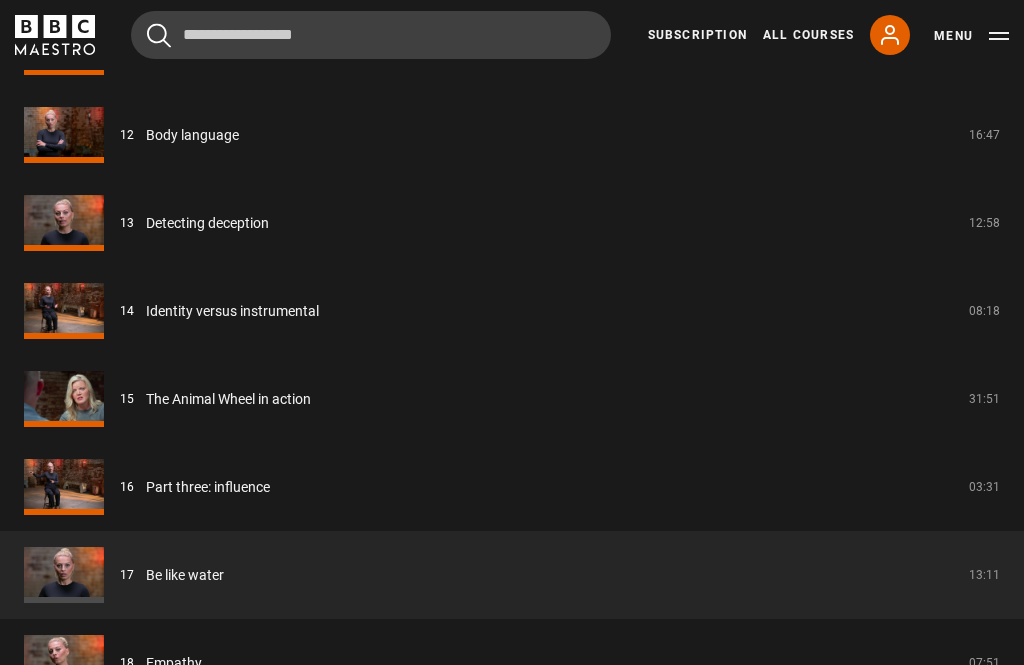 click on "The Animal Wheel in action" at bounding box center (228, 399) 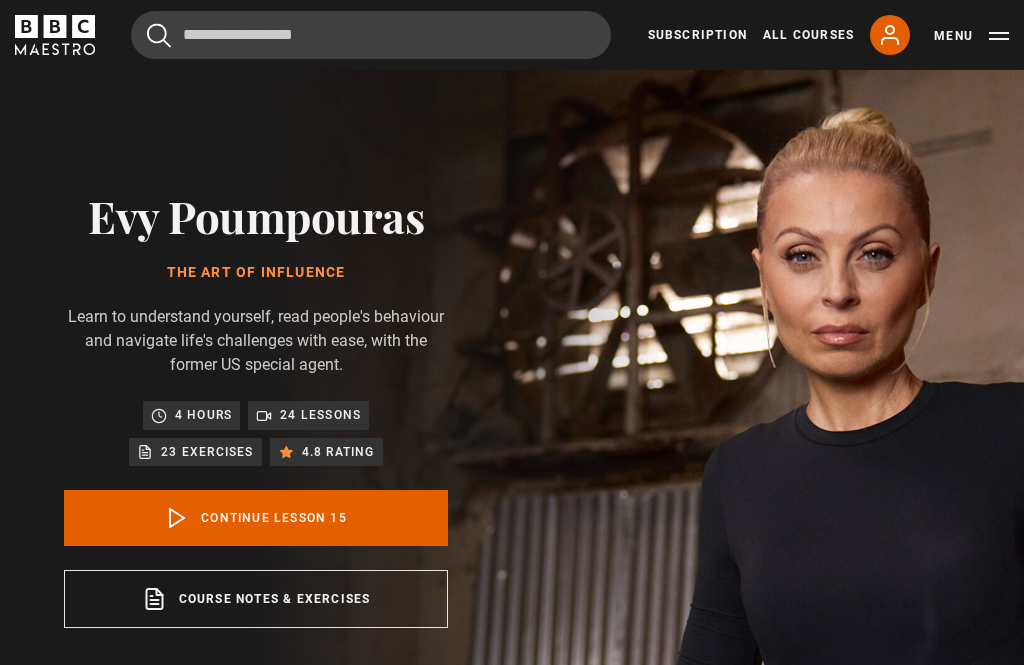 scroll, scrollTop: 1101, scrollLeft: 0, axis: vertical 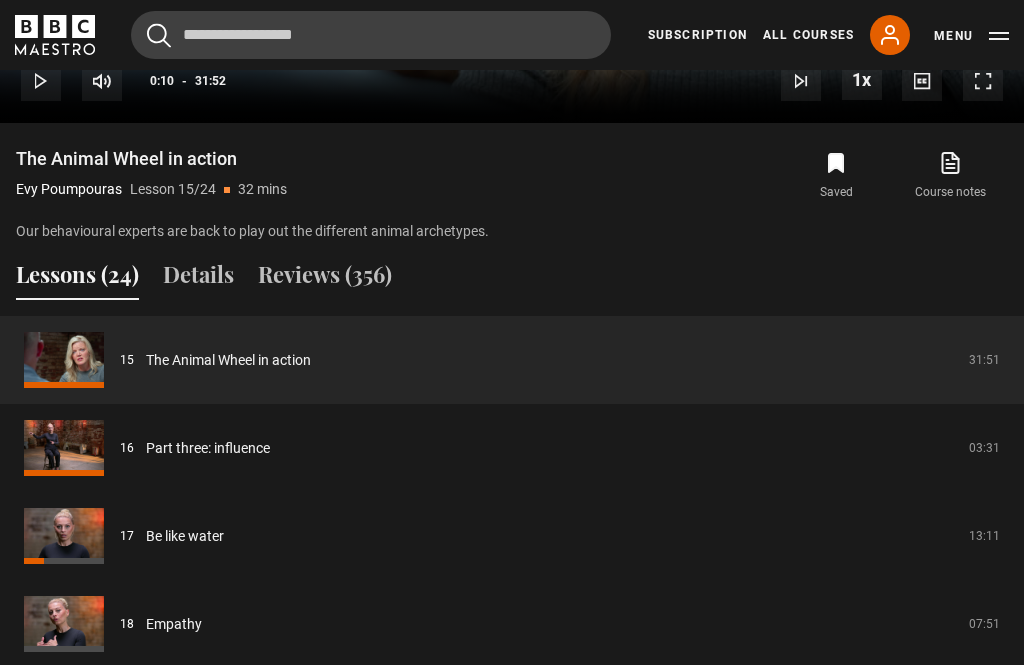 click on "Be like water" at bounding box center (185, 536) 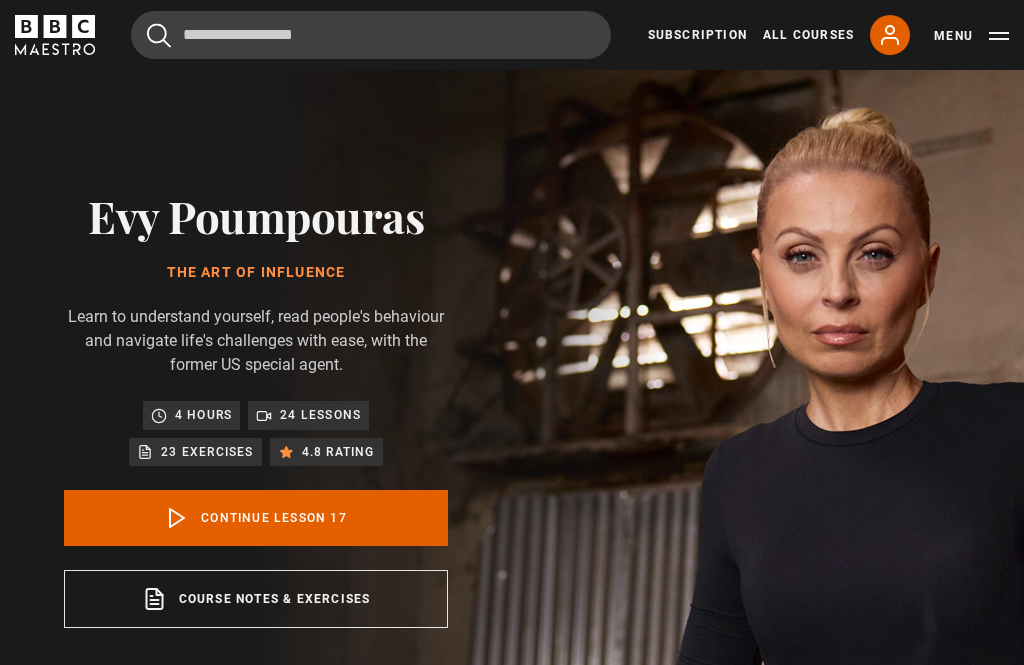 scroll, scrollTop: 758, scrollLeft: 0, axis: vertical 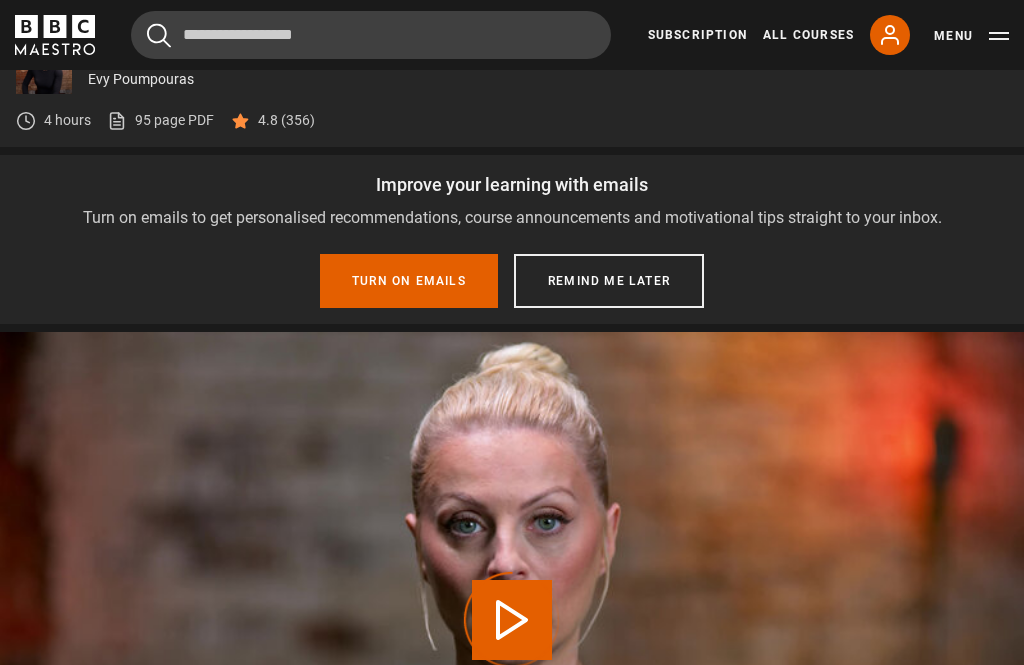 click on "Remind me later" at bounding box center (609, 281) 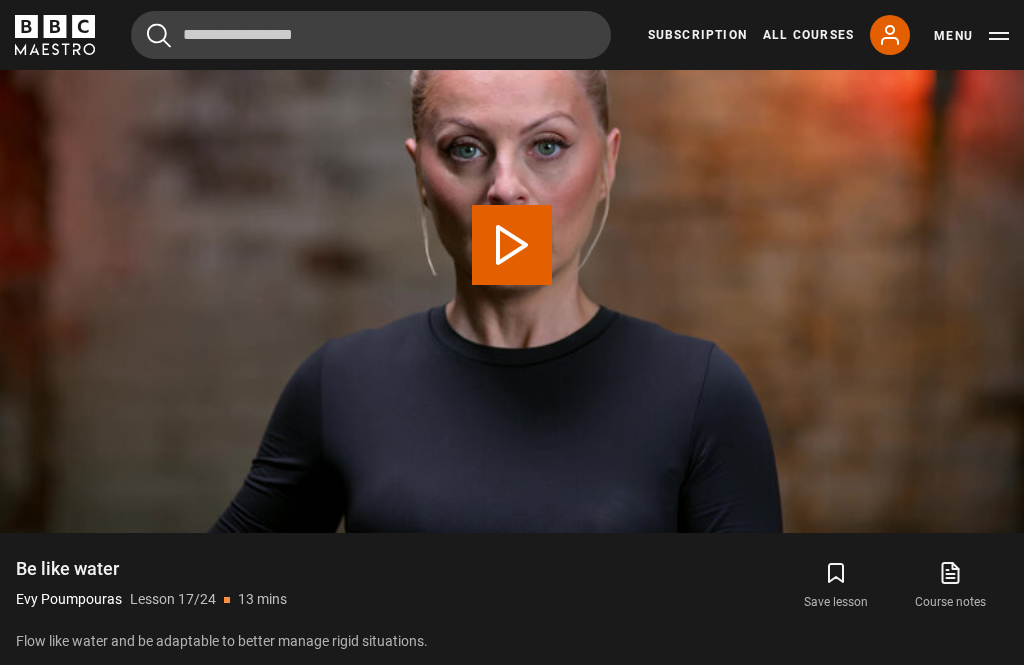scroll, scrollTop: 956, scrollLeft: 0, axis: vertical 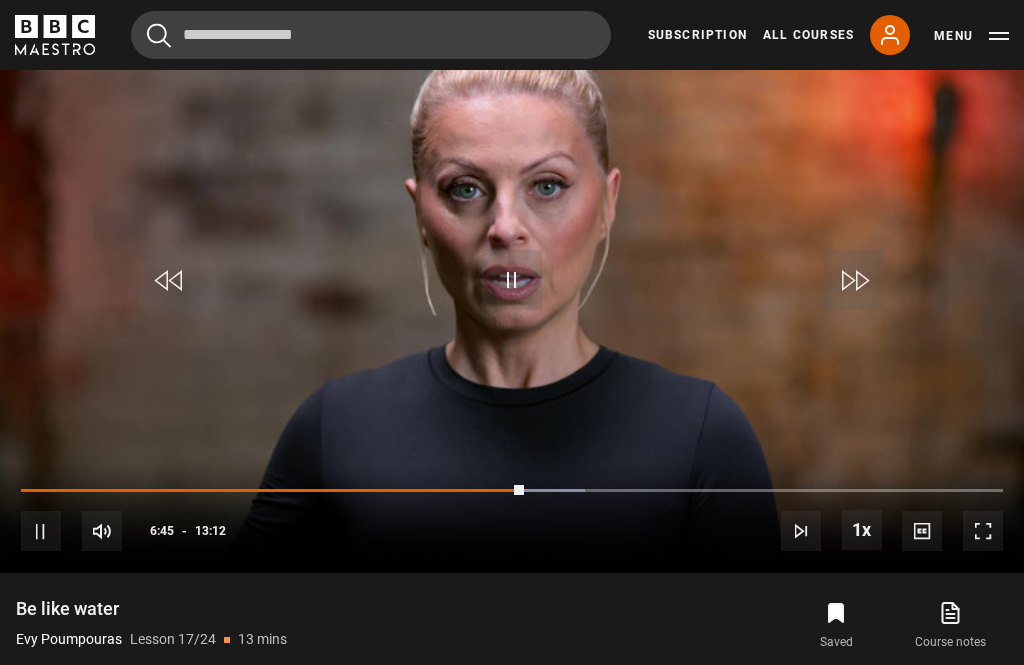 click on "Video Player is loading. Play Lesson Be like water 10s Skip Back 10 seconds Pause 10s Skip Forward 10 seconds Loaded :  57.46% Pause Mute Current Time  6:45 - Duration  13:12
Evy Poumpouras
Lesson 17
Be like water
1x Playback Rate 2x 1.5x 1x , selected 0.5x Captions captions off , selected English  Captions This is a modal window.
Lesson Completed
Up next
Empathy
Cancel
Do you want to save this lesson?
You saved this lesson" at bounding box center (512, 285) 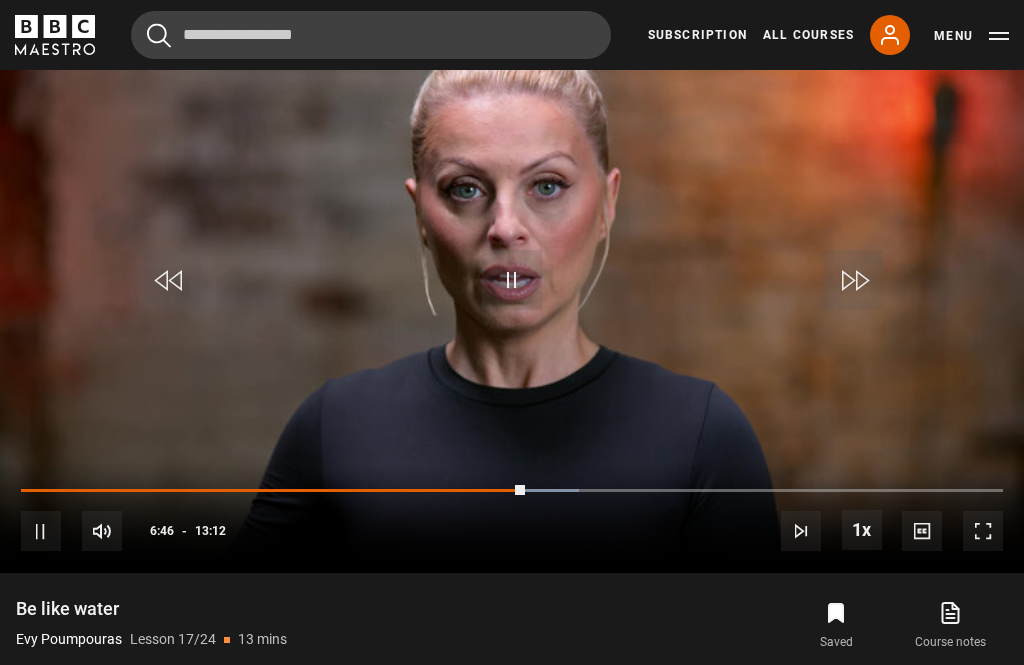 click at bounding box center (273, 491) 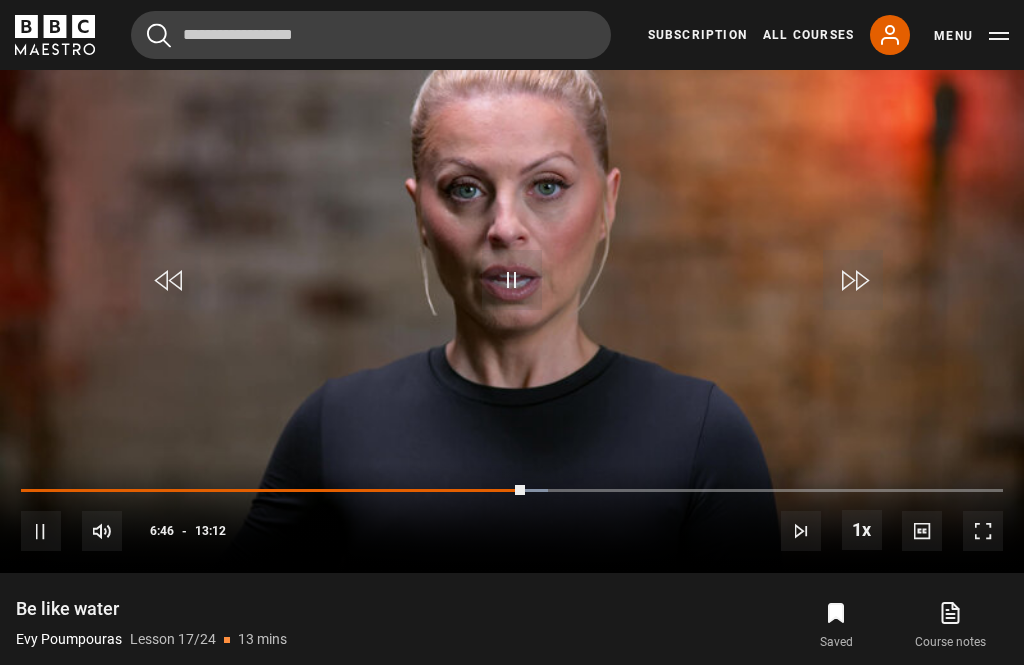 click at bounding box center [273, 491] 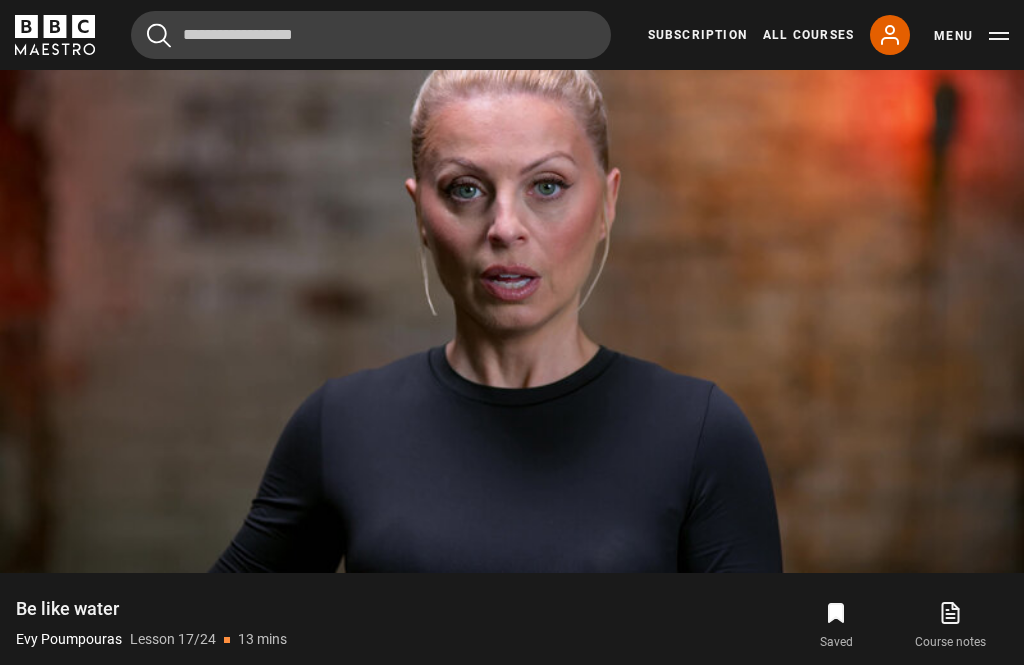 click on "Video Player is loading. Play Lesson Be like water 10s Skip Back 10 seconds Pause 10s Skip Forward 10 seconds Loaded :  56.34% Pause Mute Current Time  7:12 - Duration  13:12
Evy Poumpouras
Lesson 17
Be like water
1x Playback Rate 2x 1.5x 1x , selected 0.5x Captions captions off , selected English  Captions This is a modal window.
Lesson Completed
Up next
Empathy
Cancel
Do you want to save this lesson?
You saved this lesson" at bounding box center (512, 285) 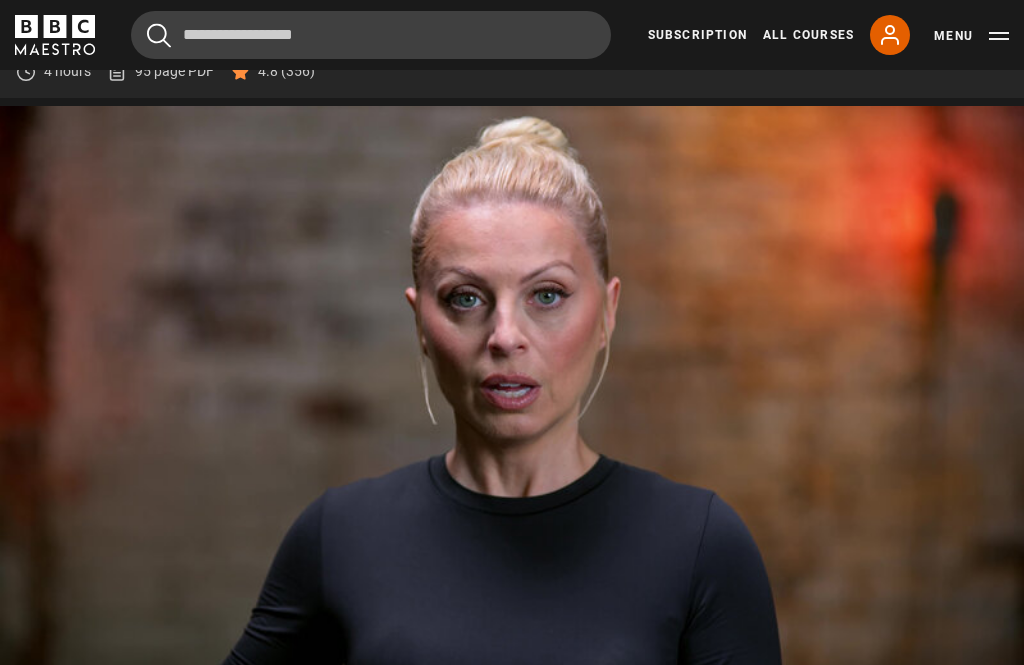 scroll, scrollTop: 805, scrollLeft: 0, axis: vertical 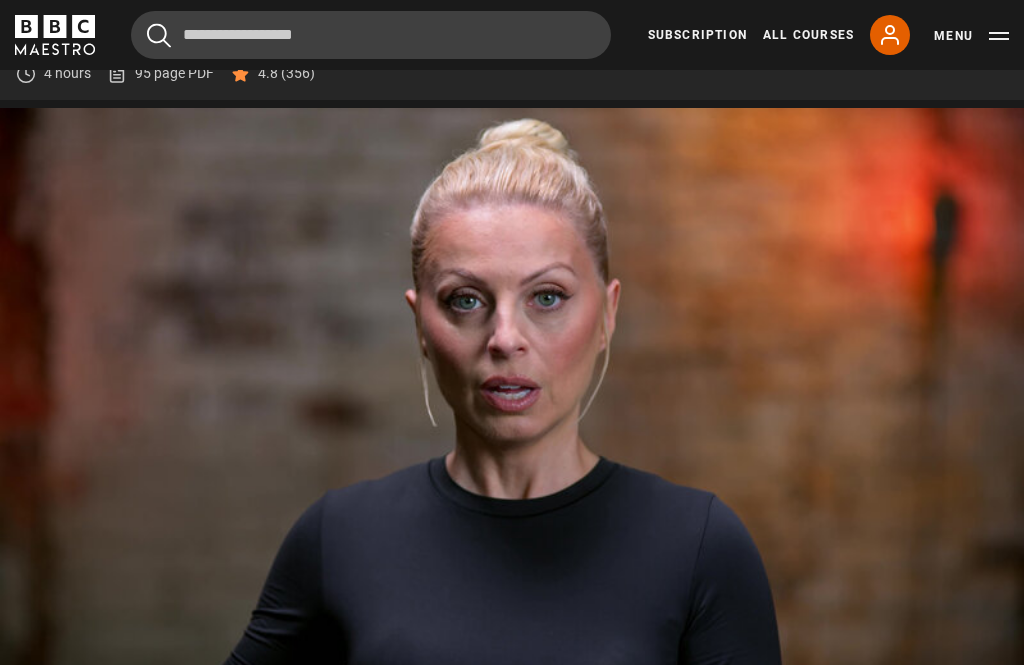 click on "Video Player is loading. Play Lesson Be like water 10s Skip Back 10 seconds Pause 10s Skip Forward 10 seconds Loaded :  68.79% Pause Mute Current Time  8:18 - Duration  13:12
Evy Poumpouras
Lesson 17
Be like water
1x Playback Rate 2x 1.5x 1x , selected 0.5x Captions captions off , selected English  Captions This is a modal window.
Lesson Completed
Up next
Empathy
Cancel
Do you want to save this lesson?
You saved this lesson" at bounding box center [512, 396] 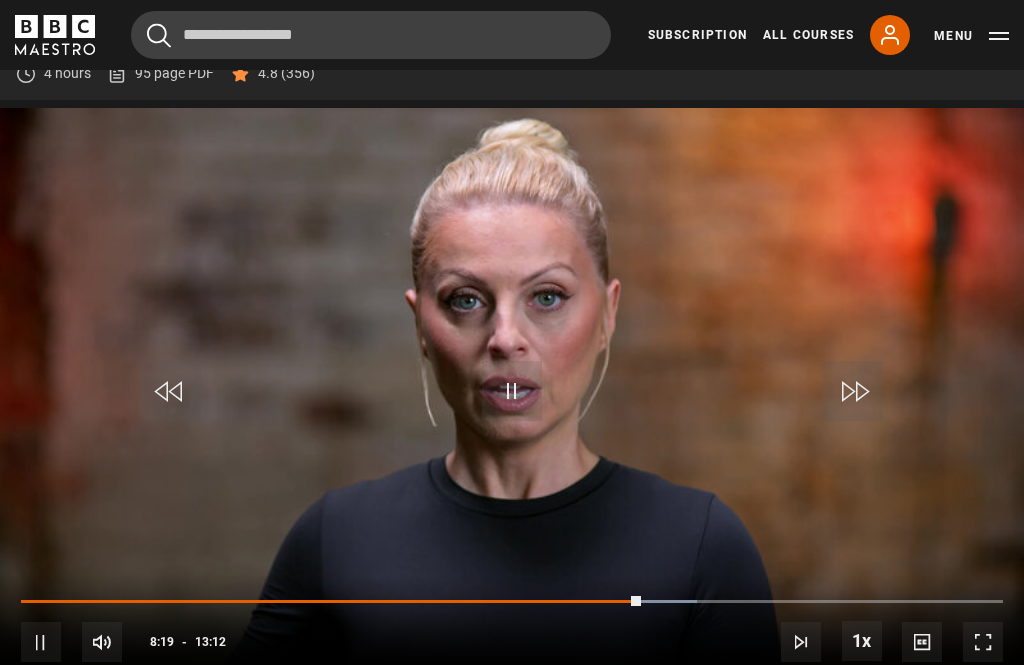 click at bounding box center [331, 602] 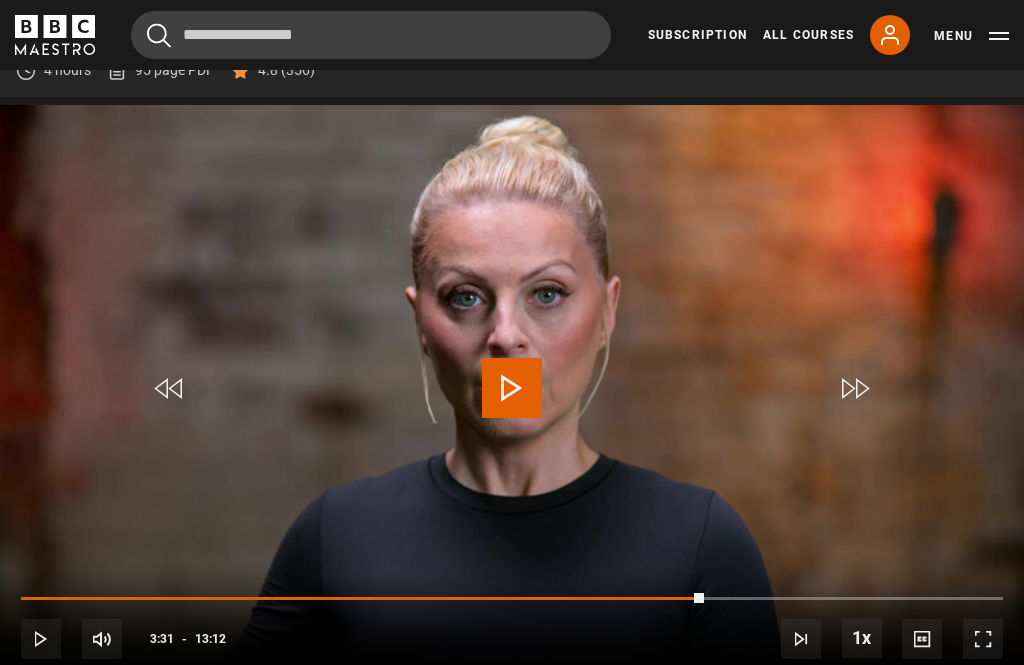 scroll, scrollTop: 792, scrollLeft: 0, axis: vertical 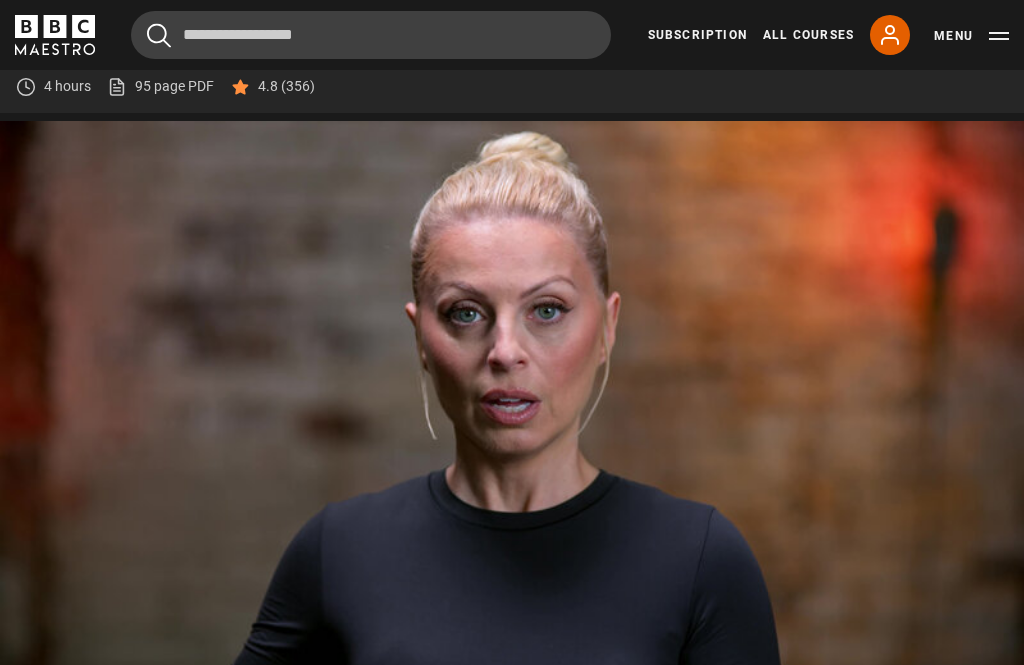 click on "Video Player is loading. Play Lesson Be like water 10s Skip Back 10 seconds Pause 10s Skip Forward 10 seconds Loaded :  28.38% Pause Mute Current Time  3:21 - Duration  13:12
Evy Poumpouras
Lesson 17
Be like water
1x Playback Rate 2x 1.5x 1x , selected 0.5x Captions captions off , selected English  Captions This is a modal window.
Lesson Completed
Up next
Empathy
Cancel
Do you want to save this lesson?
You saved this lesson" at bounding box center (512, 409) 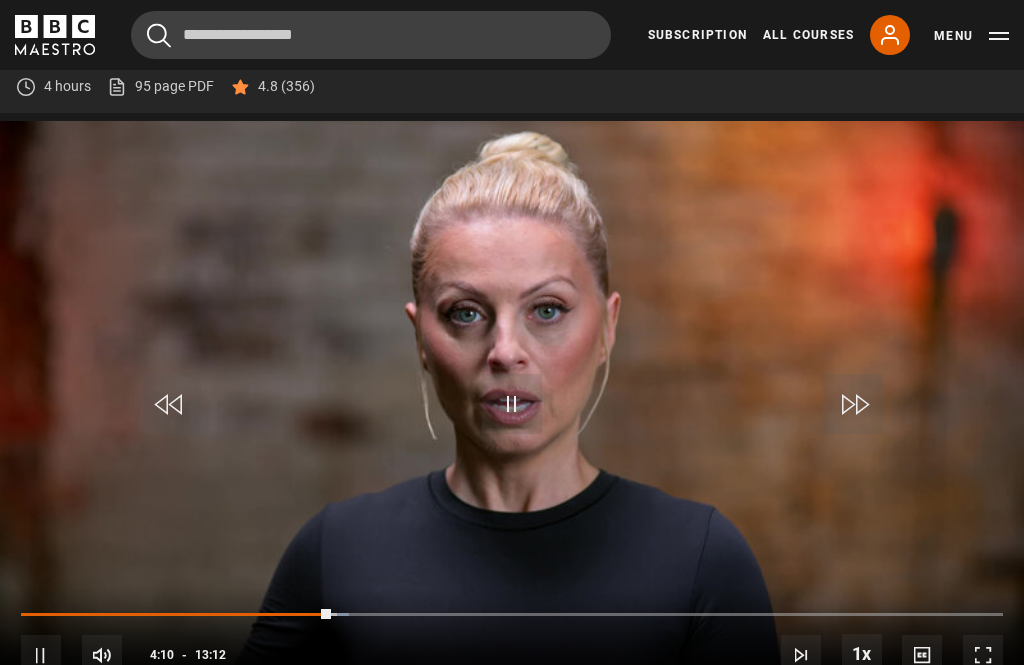 click on "Video Player is loading. Play Lesson Be like water 10s Skip Back 10 seconds Pause 10s Skip Forward 10 seconds Loaded :  33.44% Pause Mute Current Time  4:10 - Duration  13:12
Evy Poumpouras
Lesson 17
Be like water
1x Playback Rate 2x 1.5x 1x , selected 0.5x Captions captions off , selected English  Captions This is a modal window.
Lesson Completed
Up next
Empathy
Cancel
Do you want to save this lesson?
You saved this lesson" at bounding box center (512, 409) 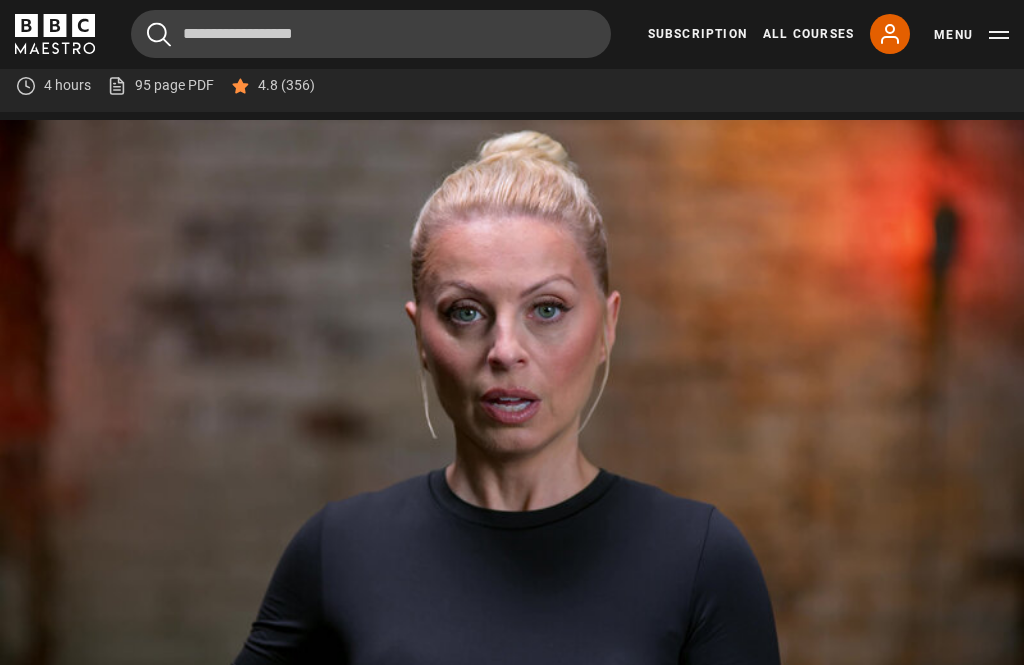 scroll, scrollTop: 856, scrollLeft: 0, axis: vertical 